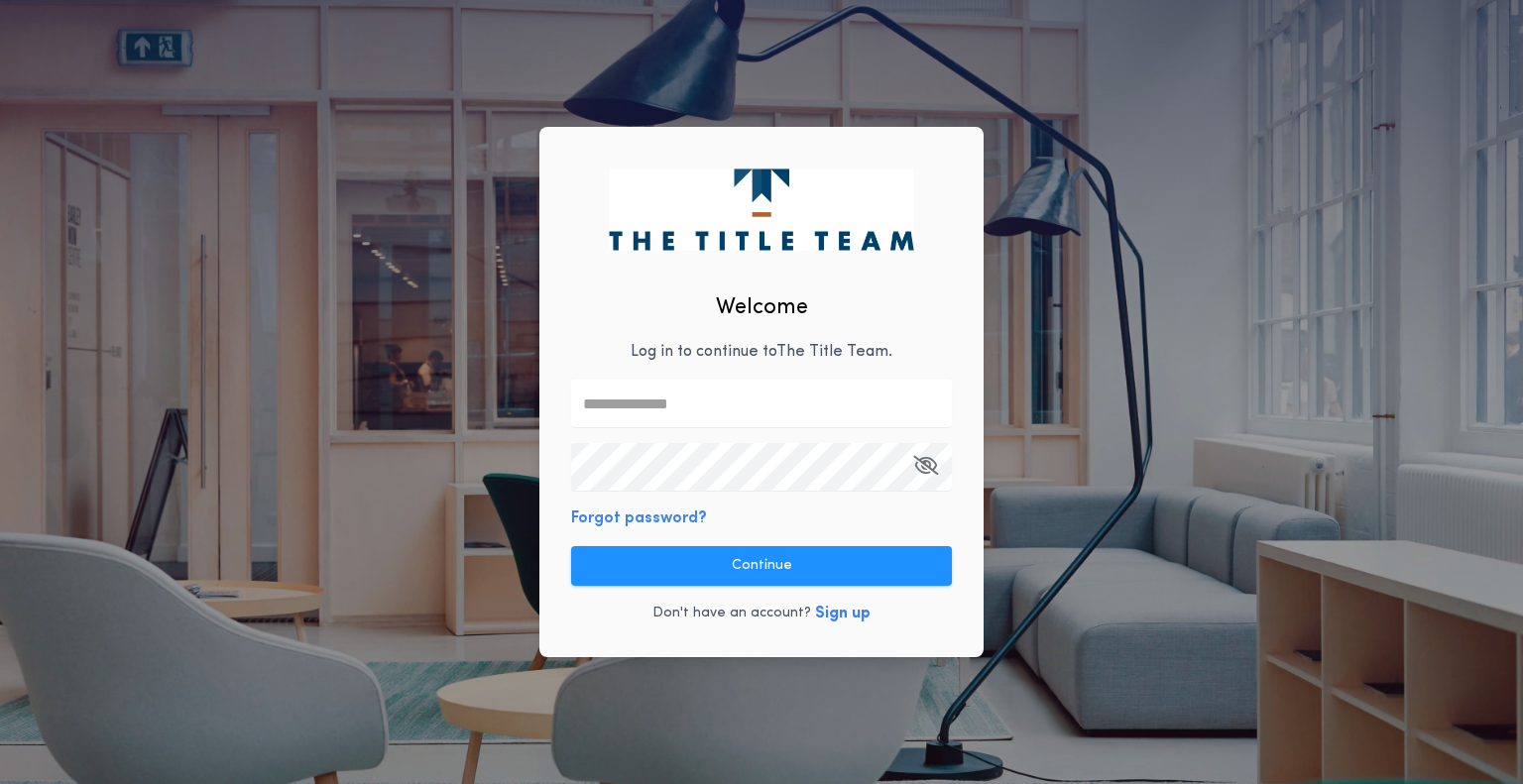 scroll, scrollTop: 0, scrollLeft: 0, axis: both 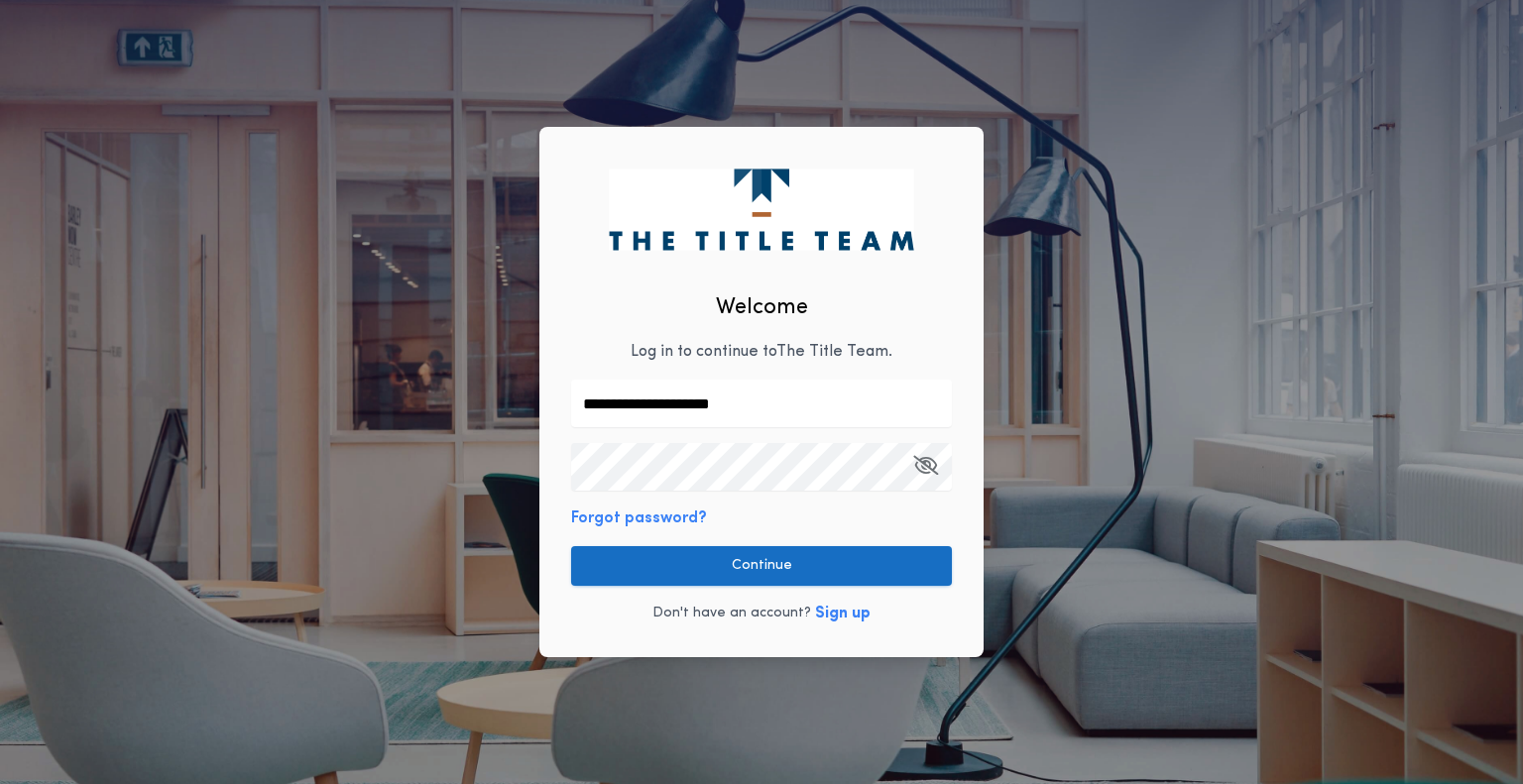 click on "Continue" at bounding box center [762, 566] 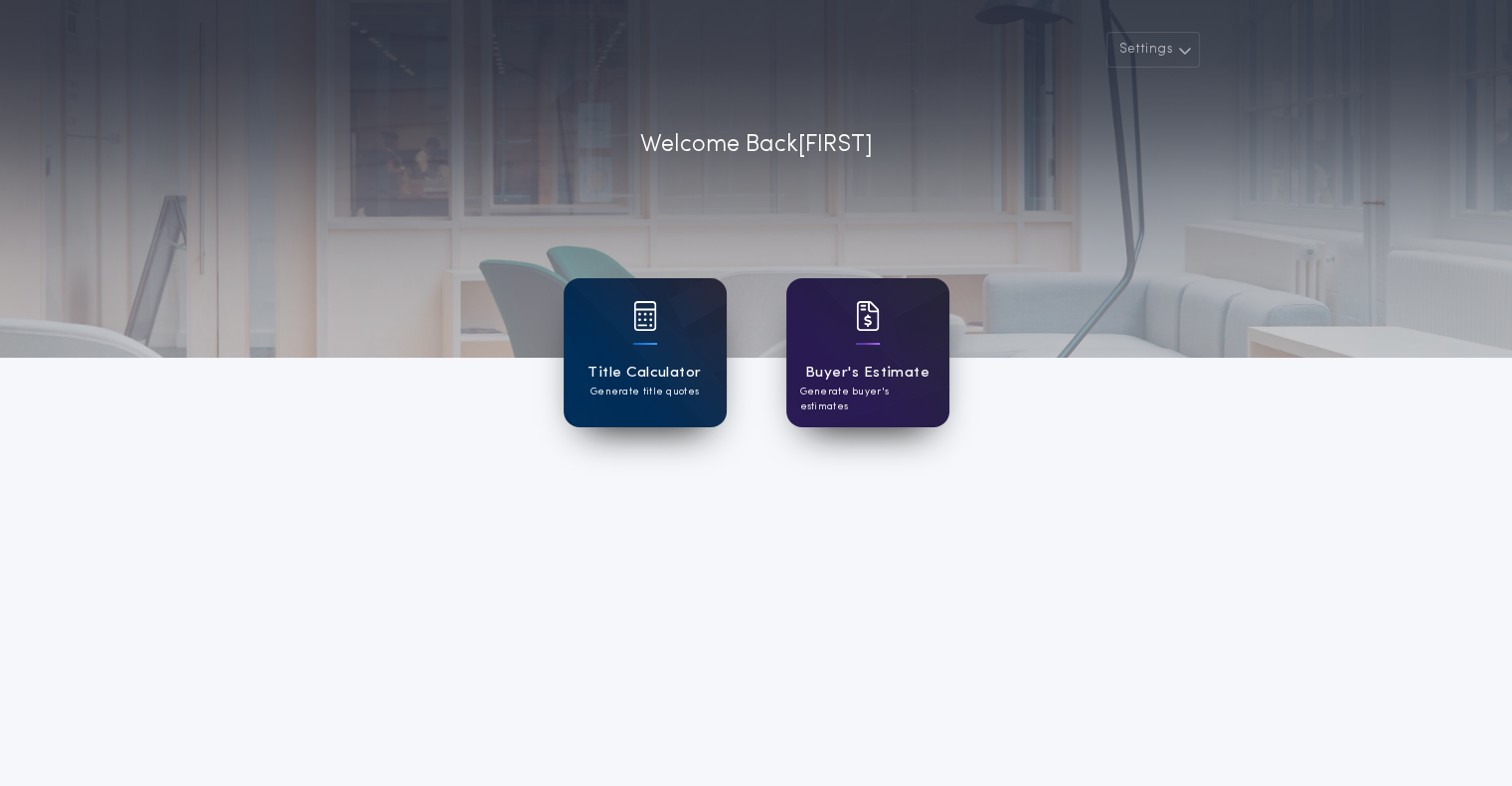 click on "Title Calculator Generate title quotes" at bounding box center [645, 353] 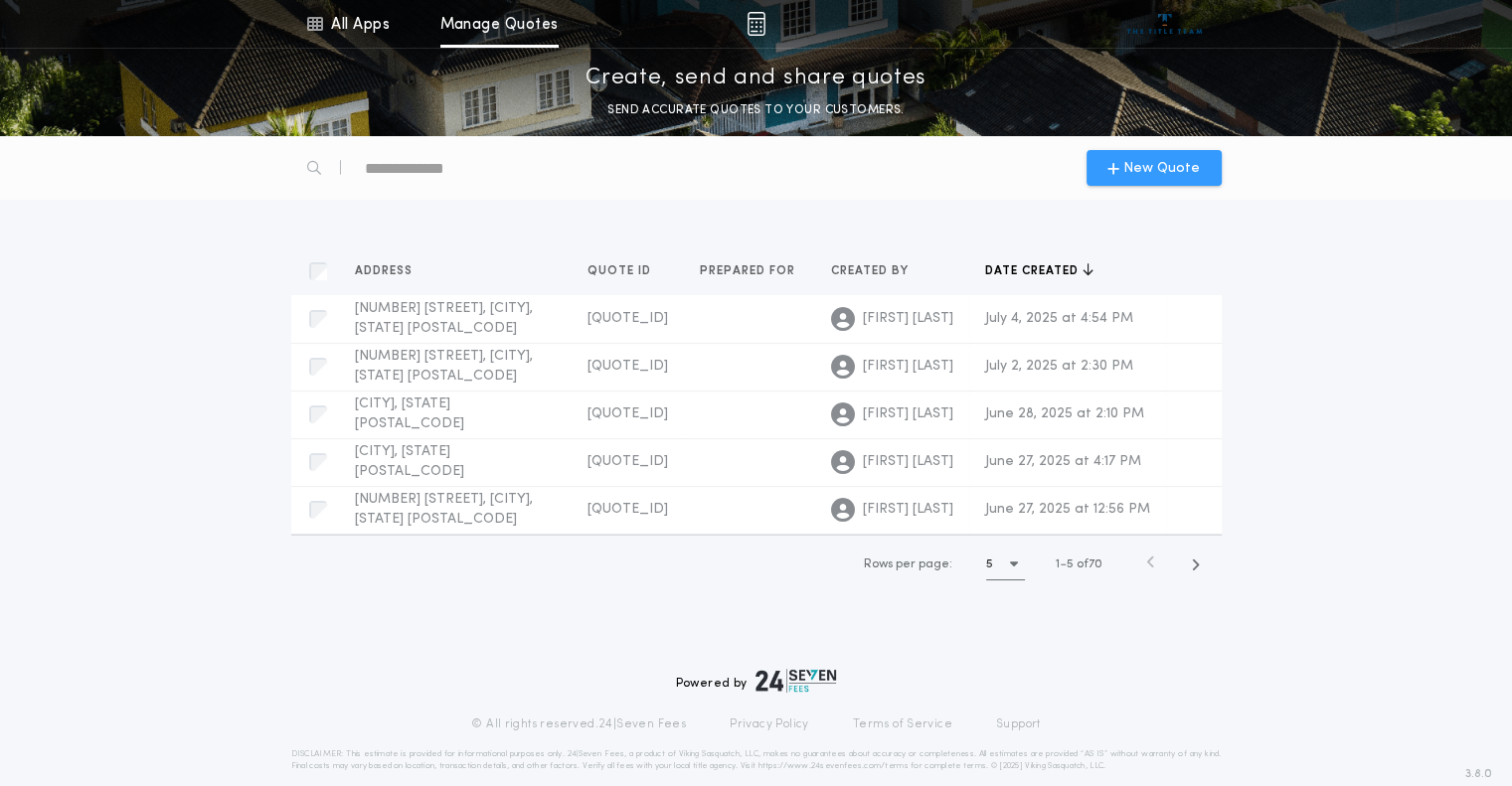 click on "New Quote" at bounding box center [1154, 168] 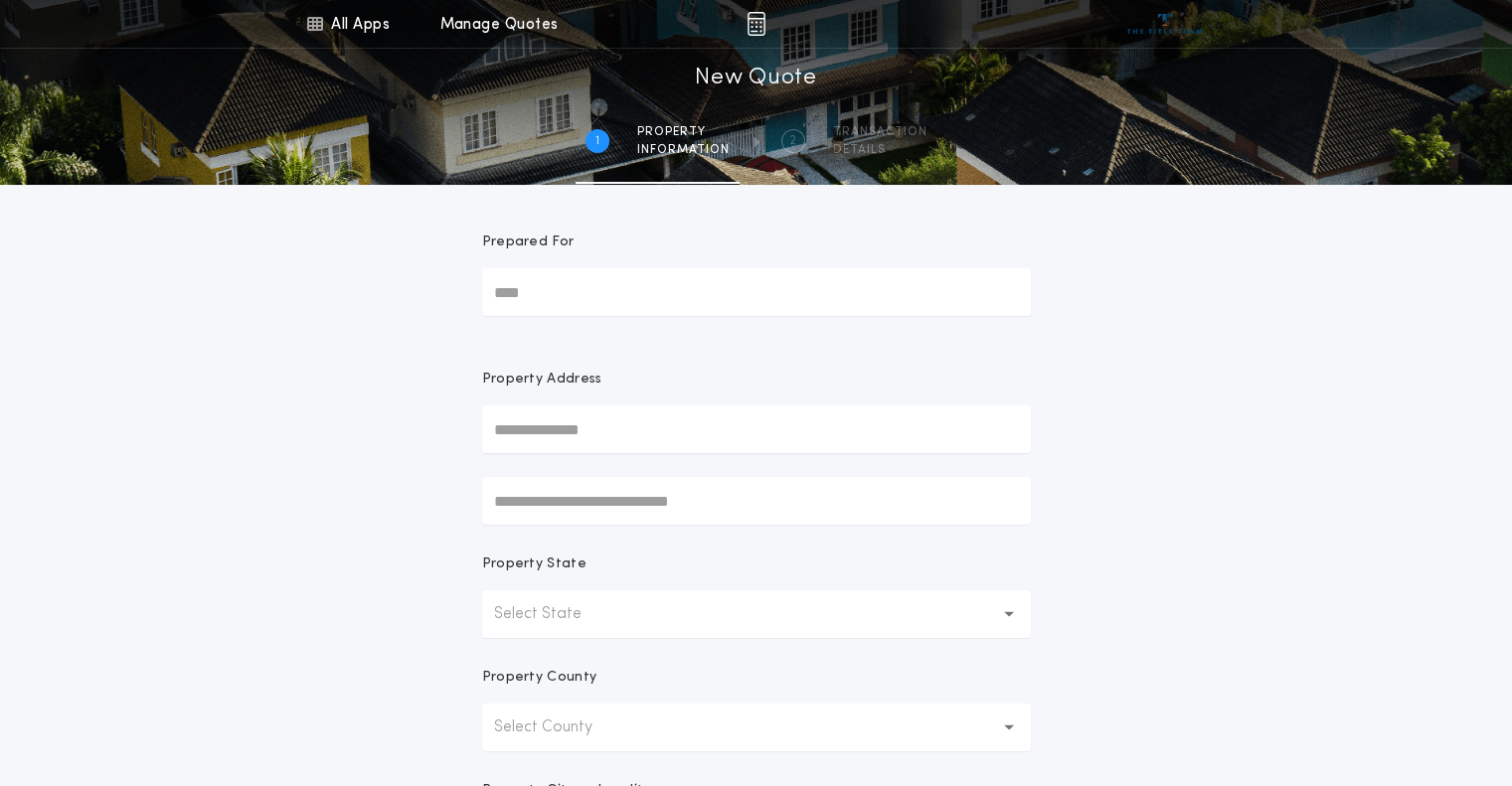 click at bounding box center [756, 429] 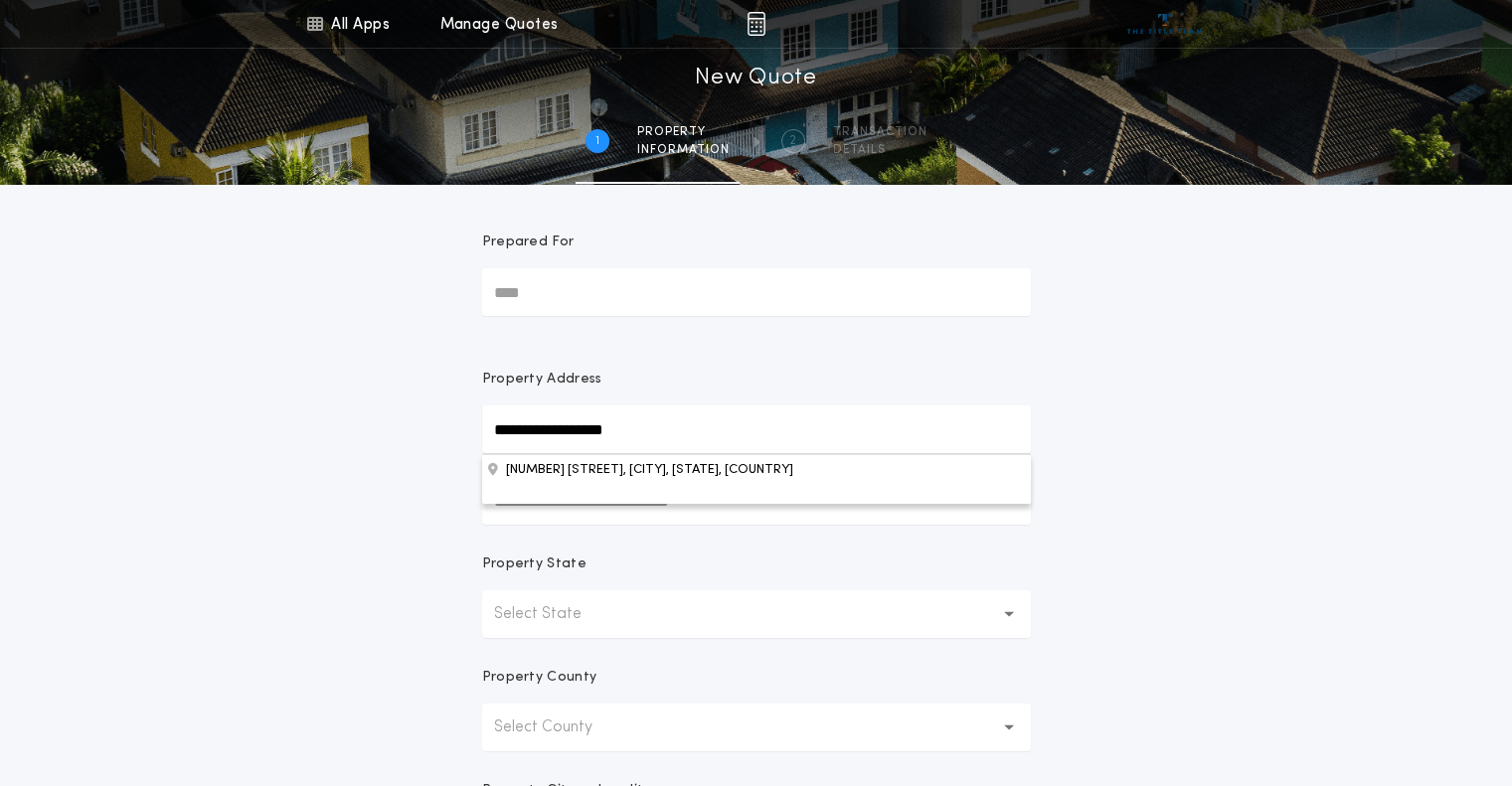 type on "**********" 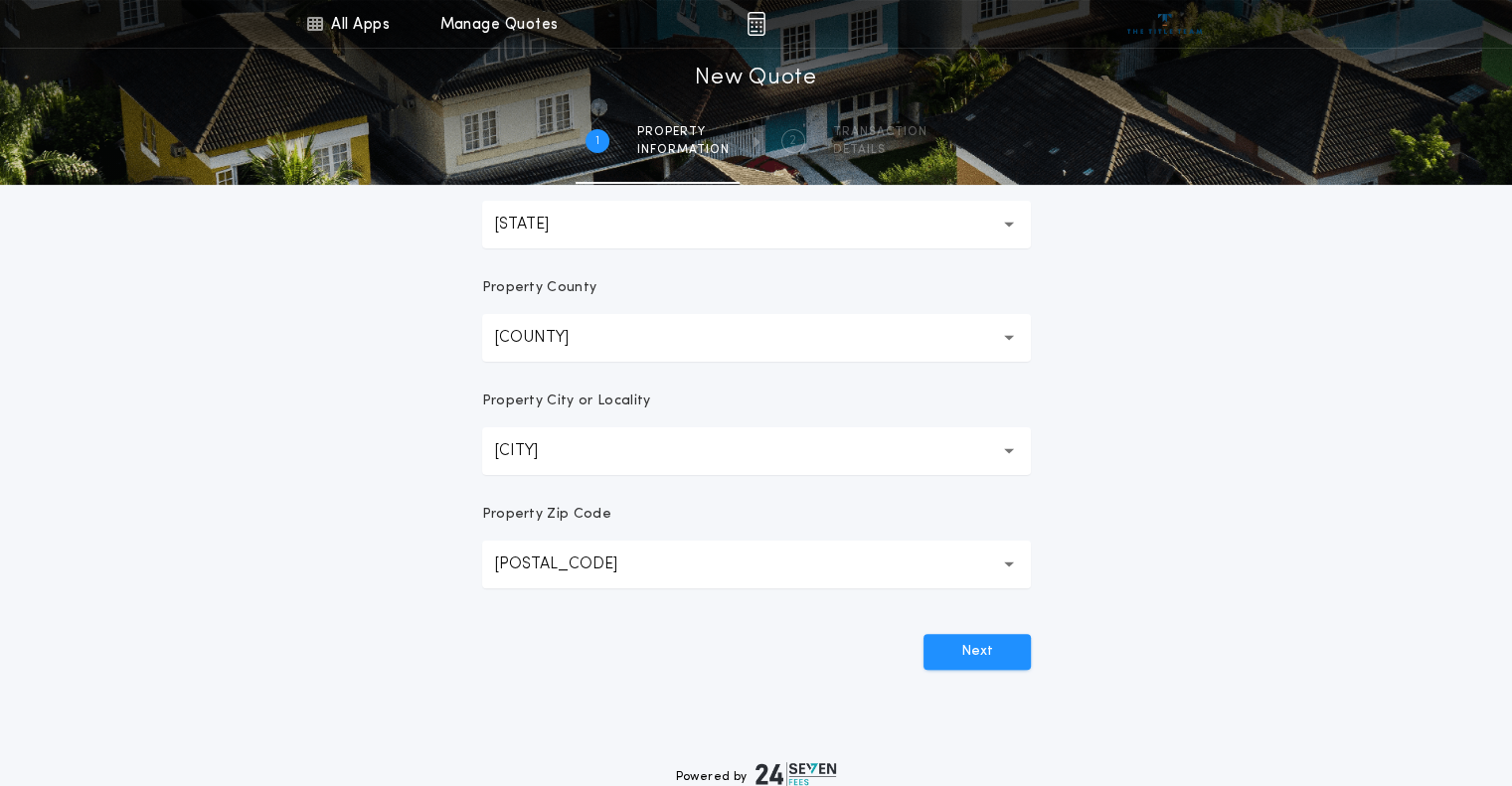 scroll, scrollTop: 393, scrollLeft: 0, axis: vertical 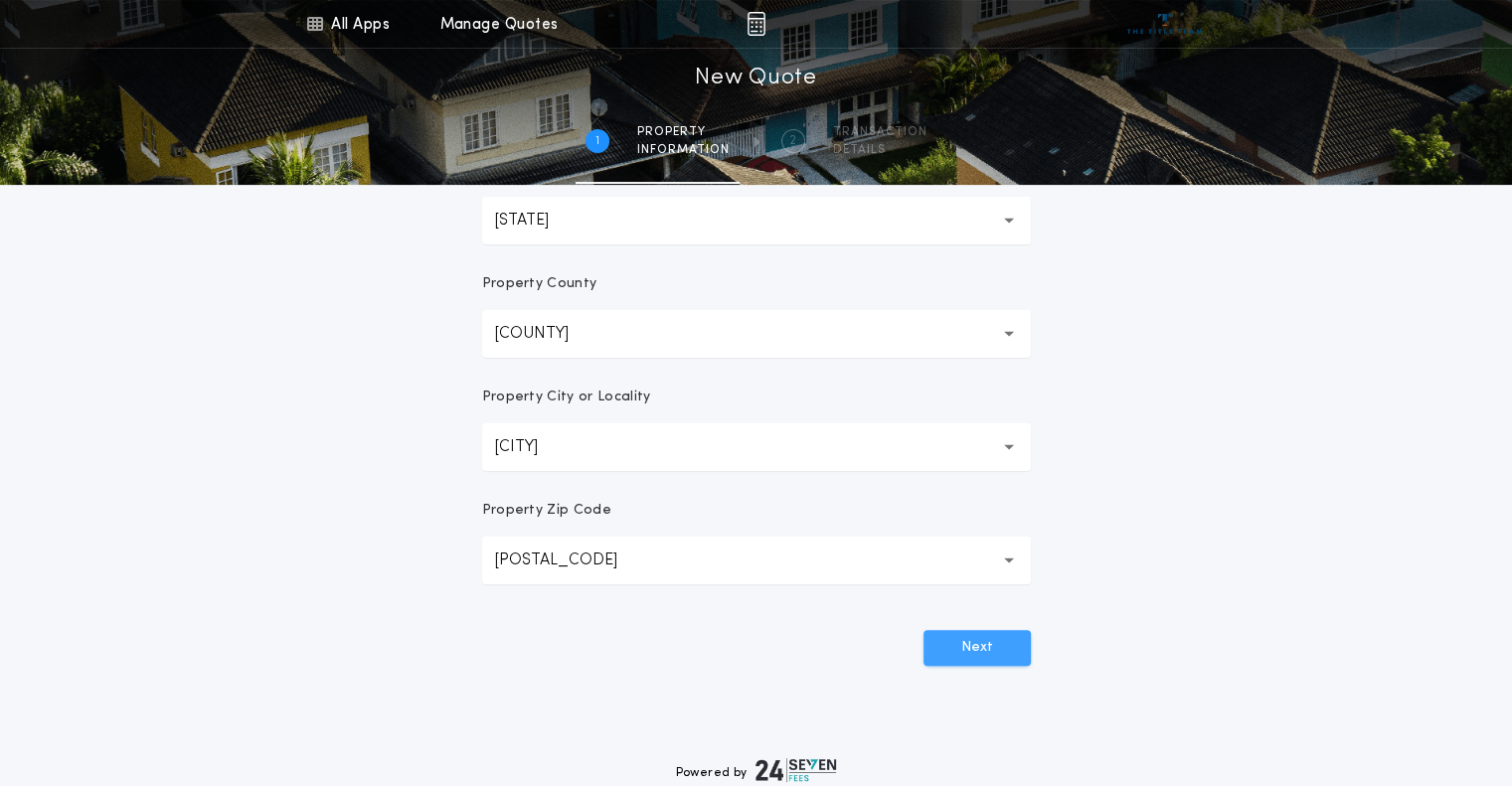 click on "Next" at bounding box center (977, 648) 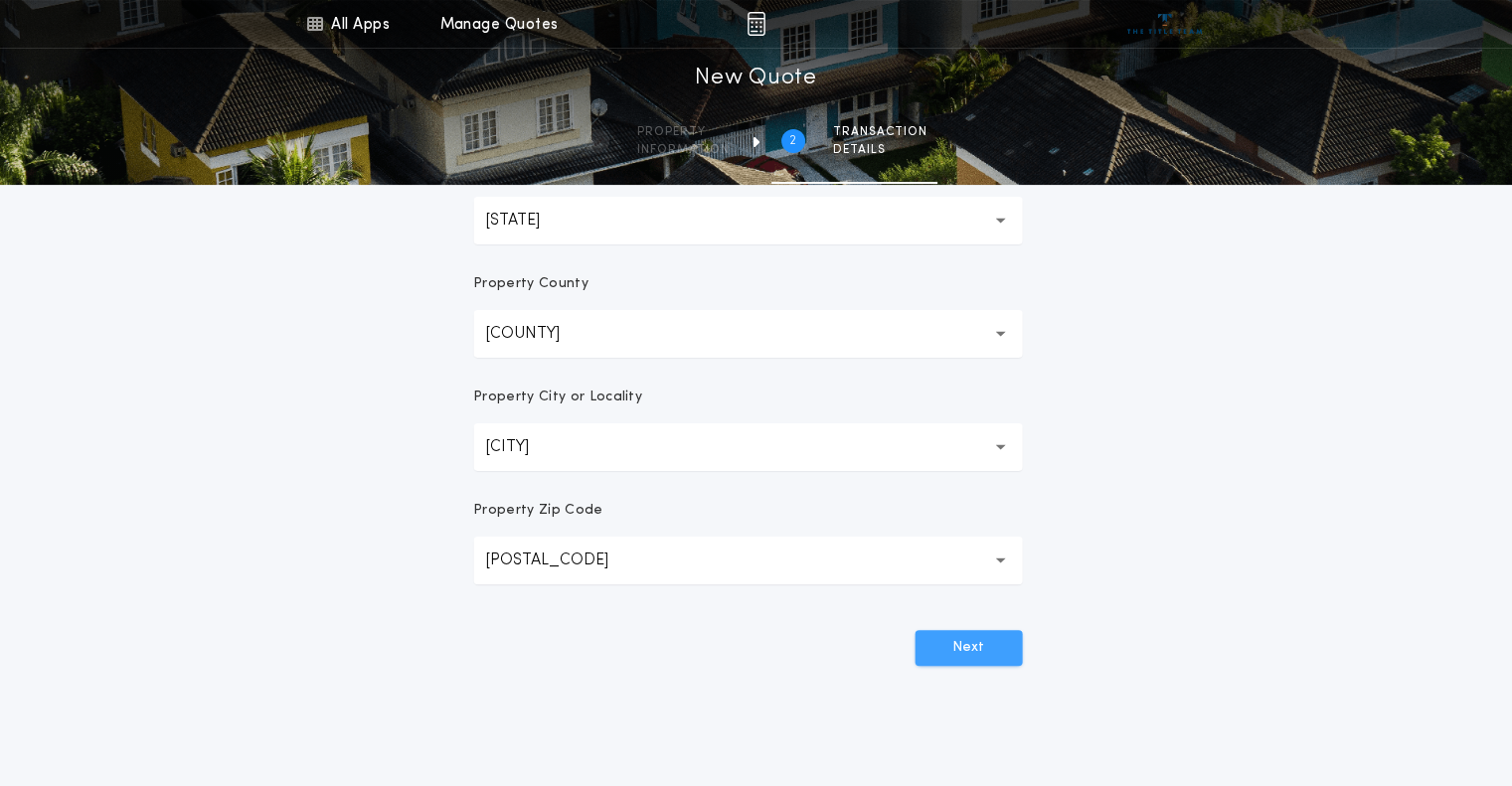 scroll, scrollTop: 0, scrollLeft: 0, axis: both 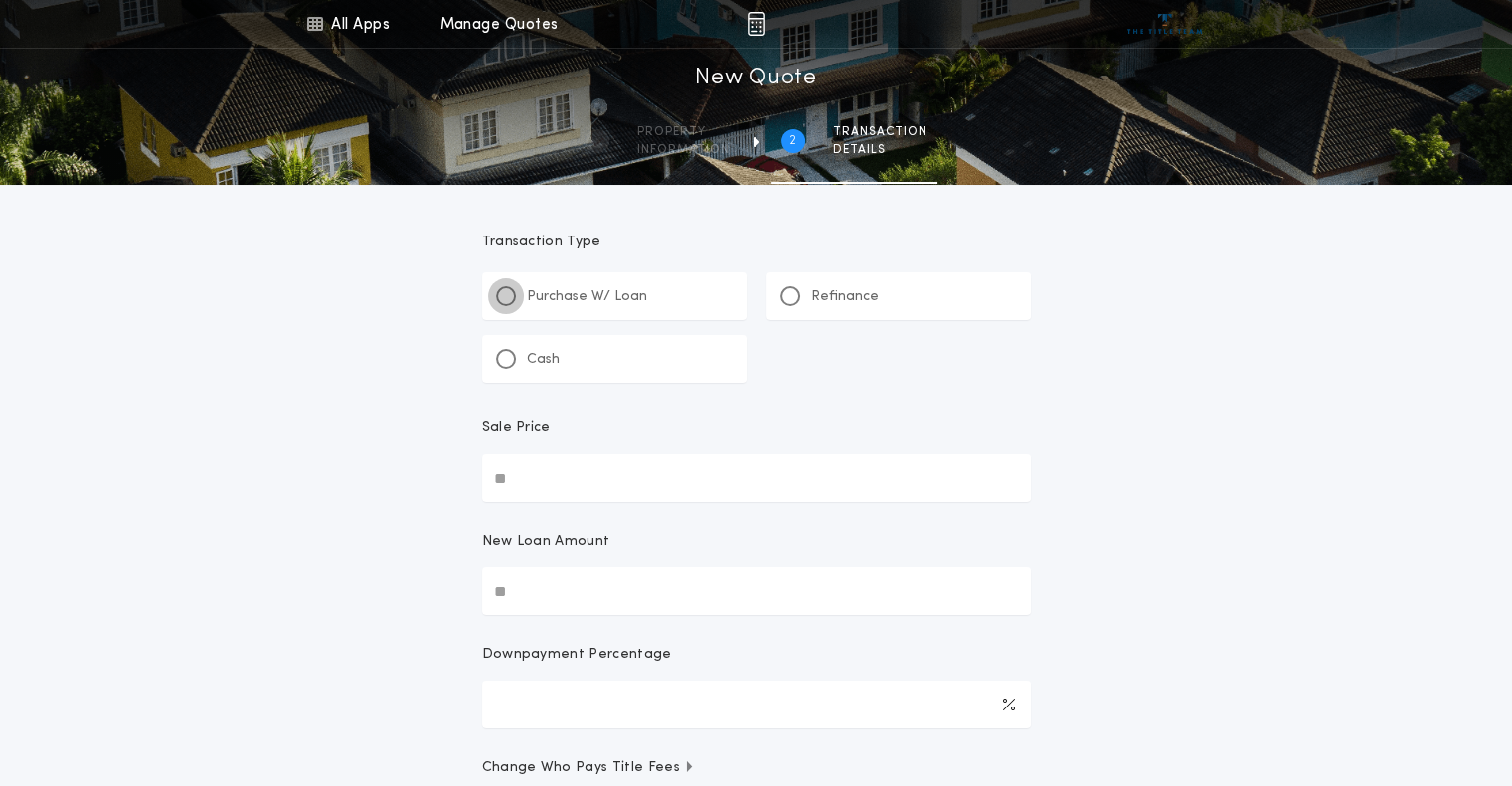 click at bounding box center (506, 296) 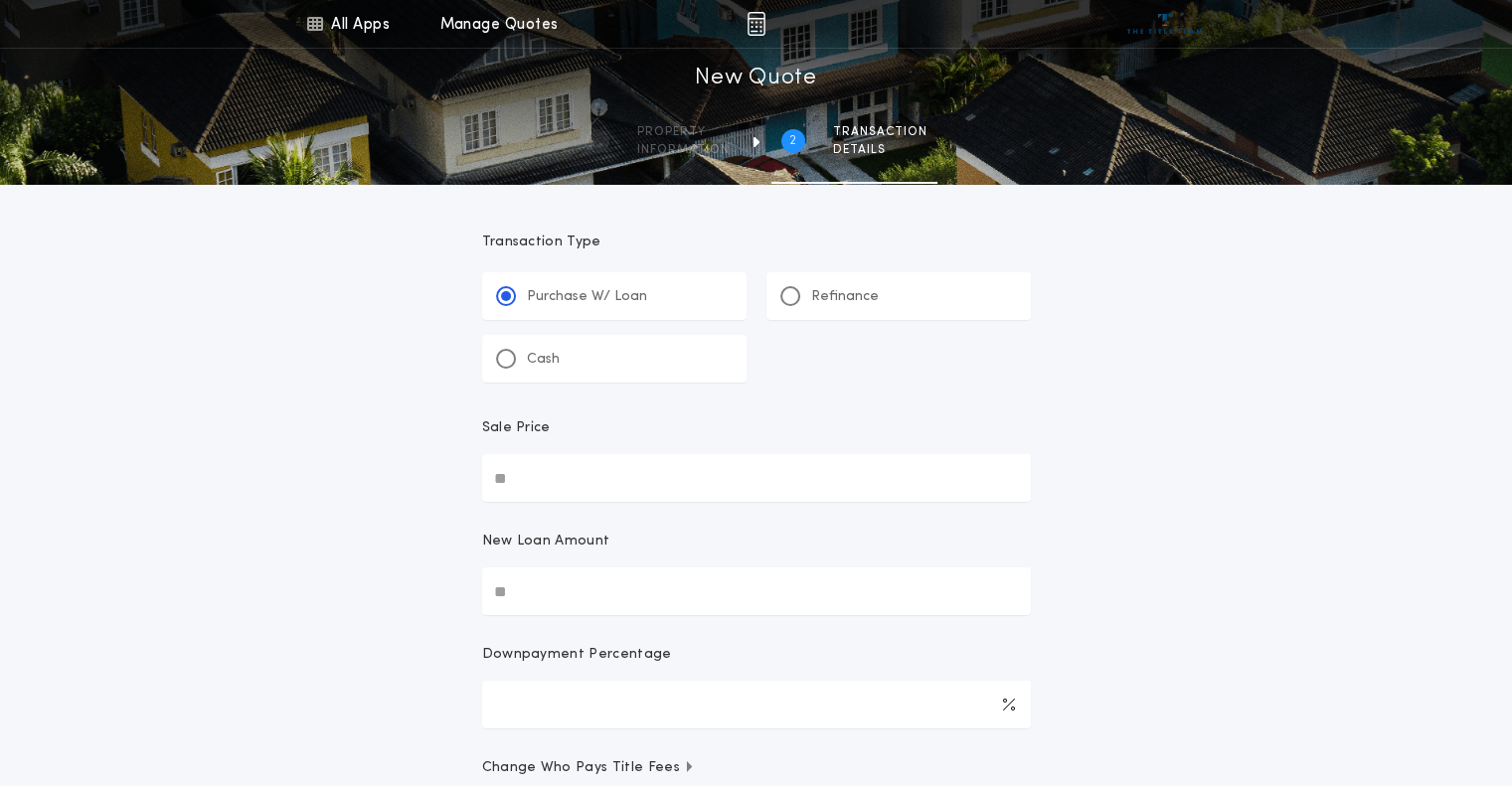 click on "Sale Price" at bounding box center (756, 478) 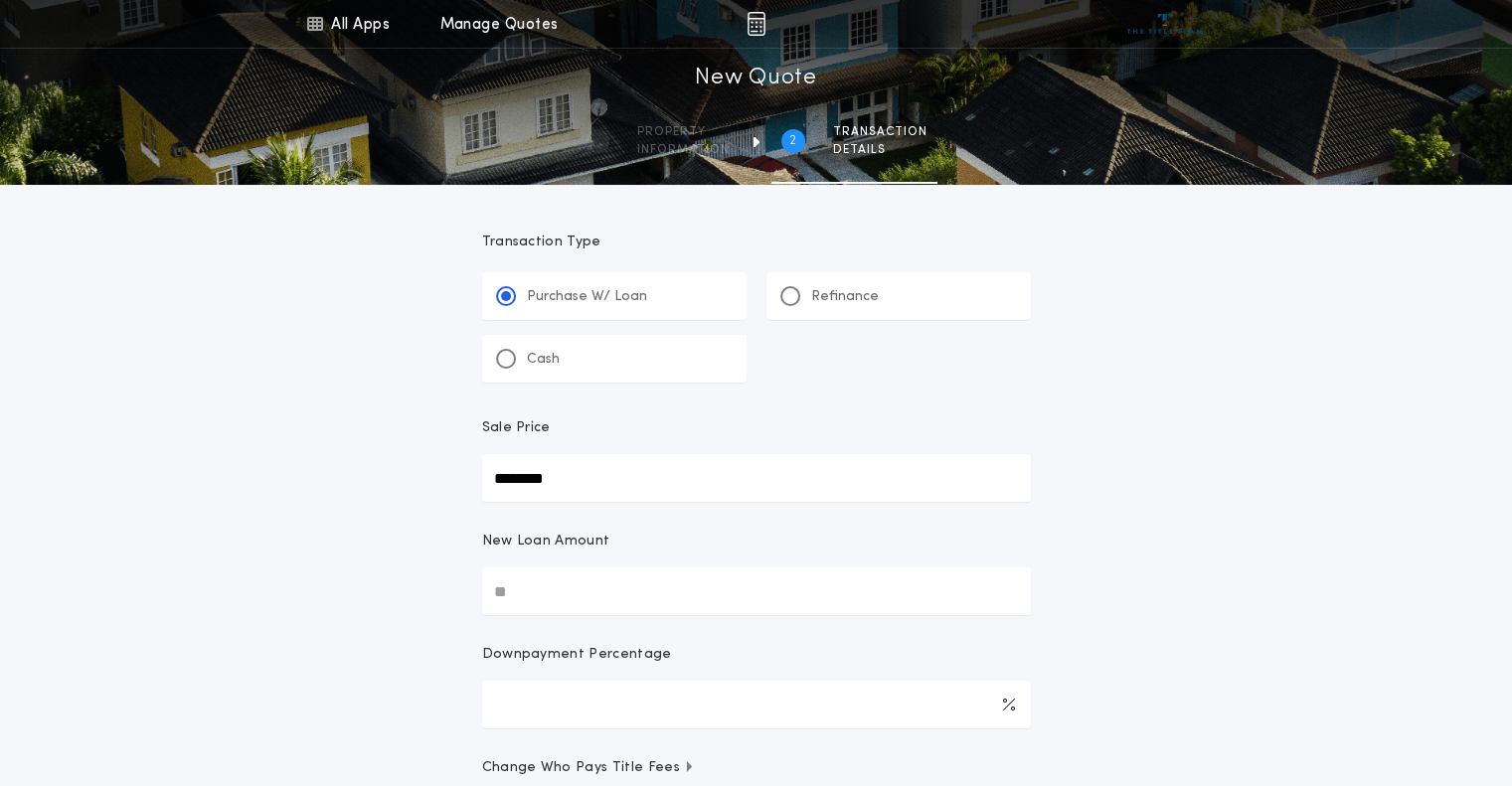 type on "********" 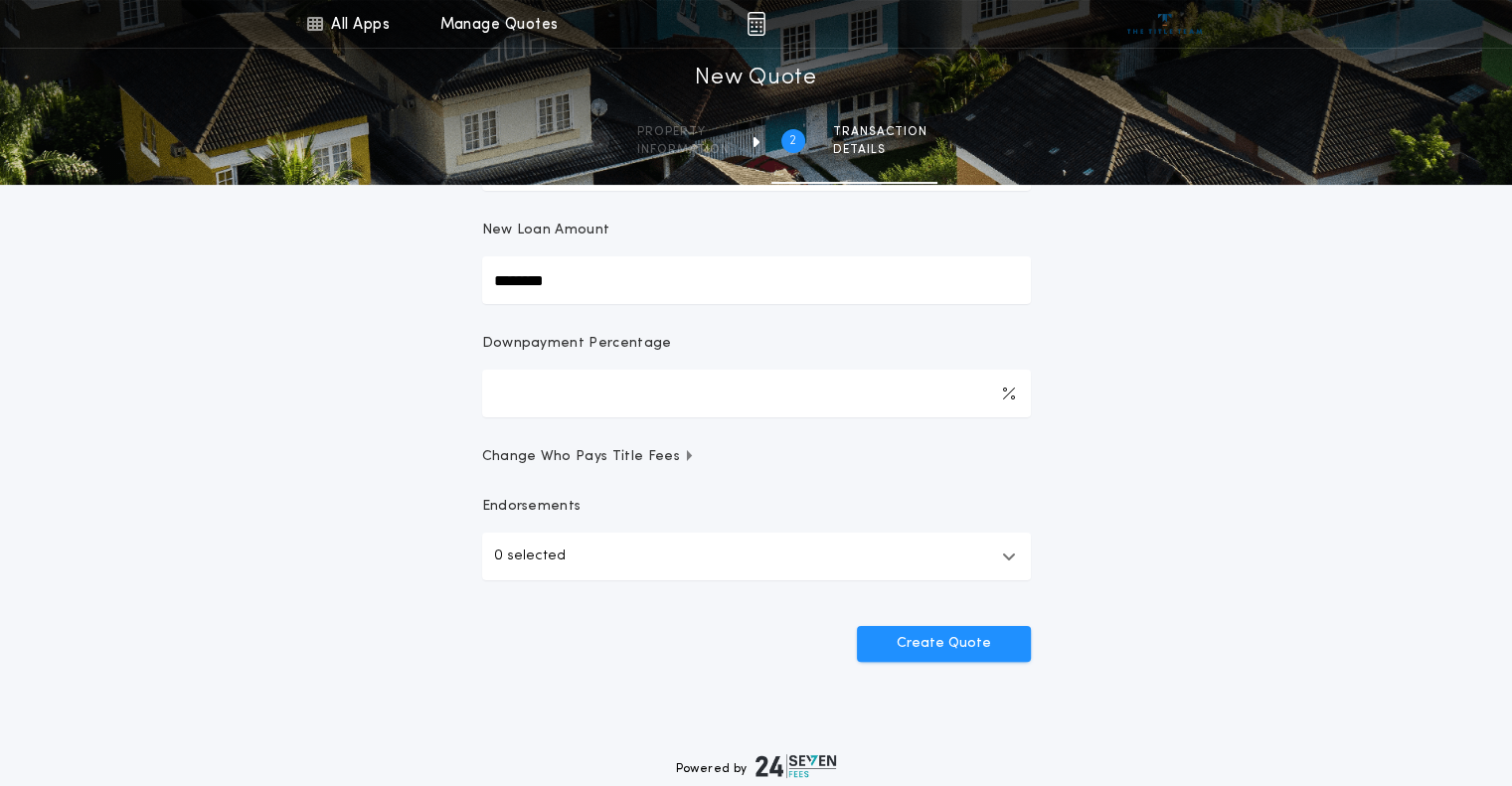scroll, scrollTop: 314, scrollLeft: 0, axis: vertical 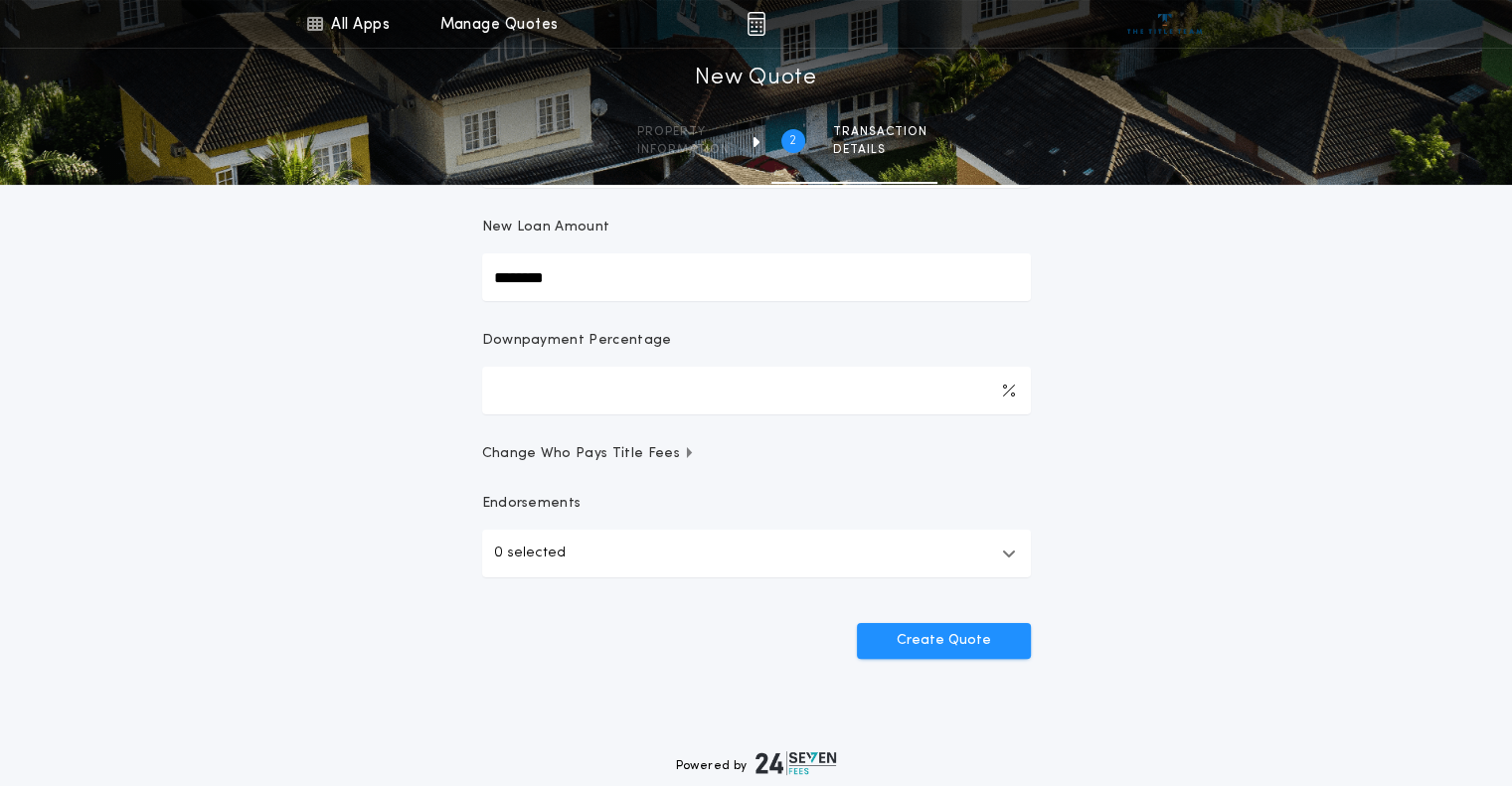type on "********" 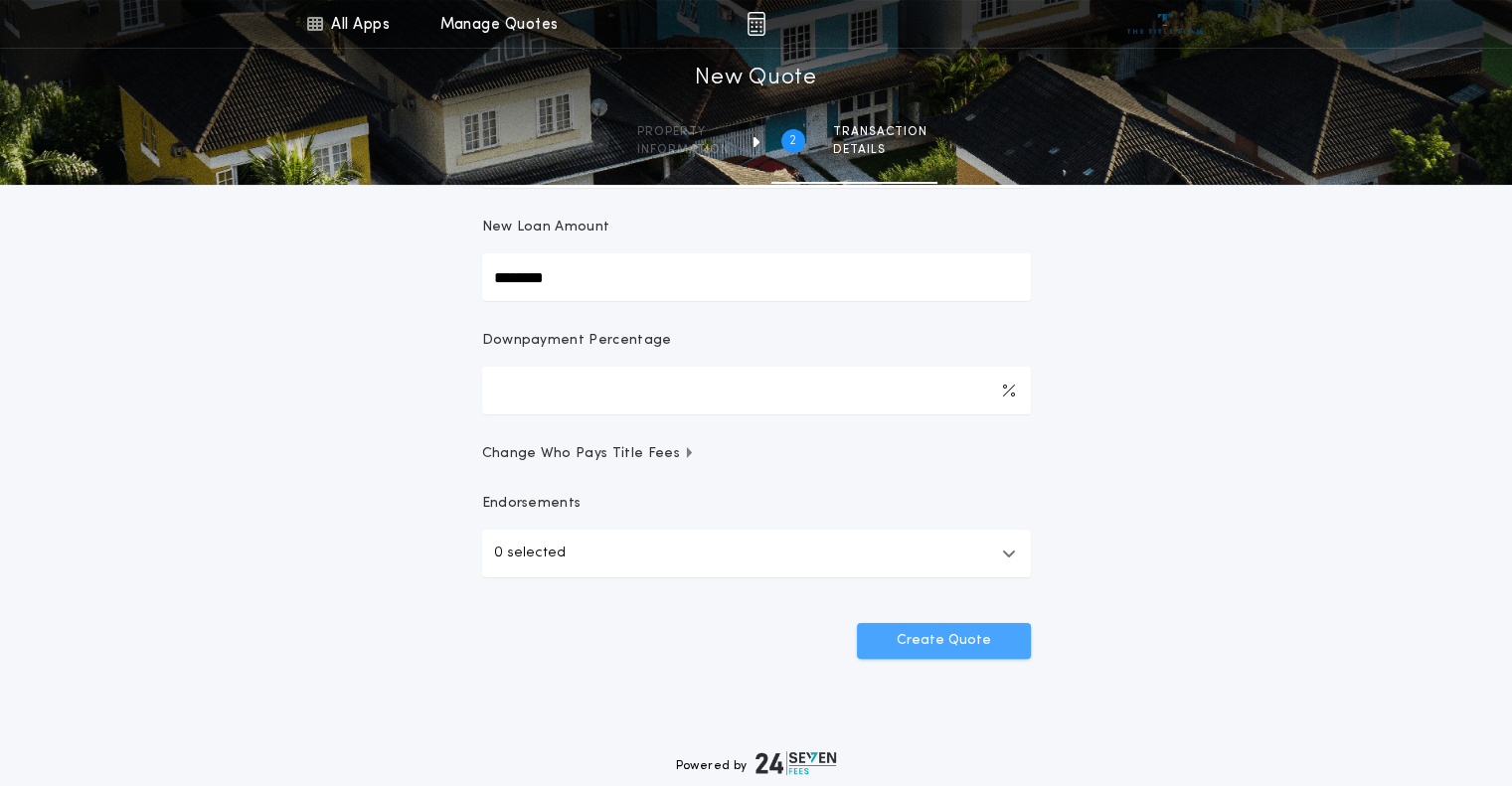 click on "Create Quote" at bounding box center (943, 641) 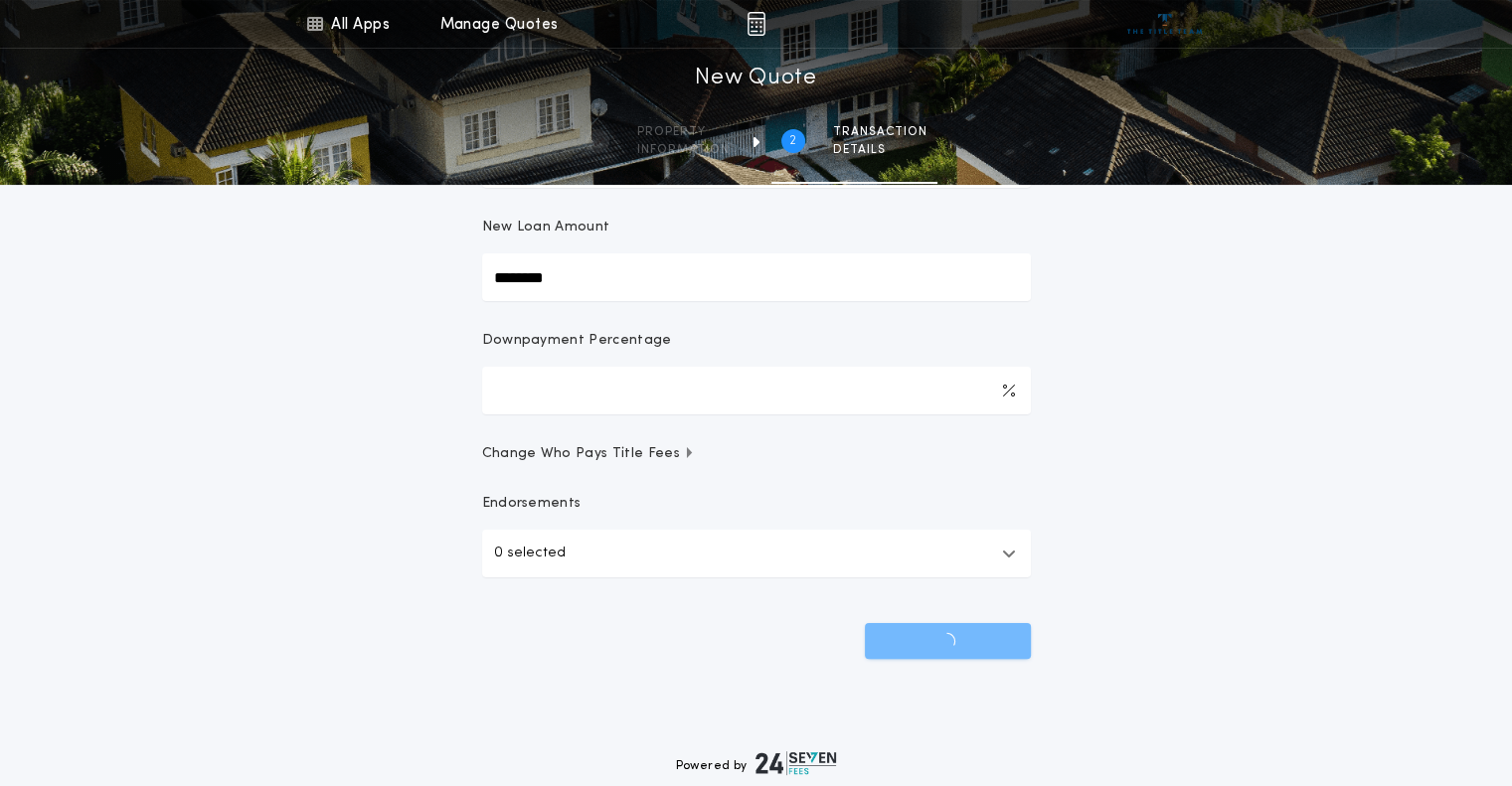 click on "**********" at bounding box center [756, 211] 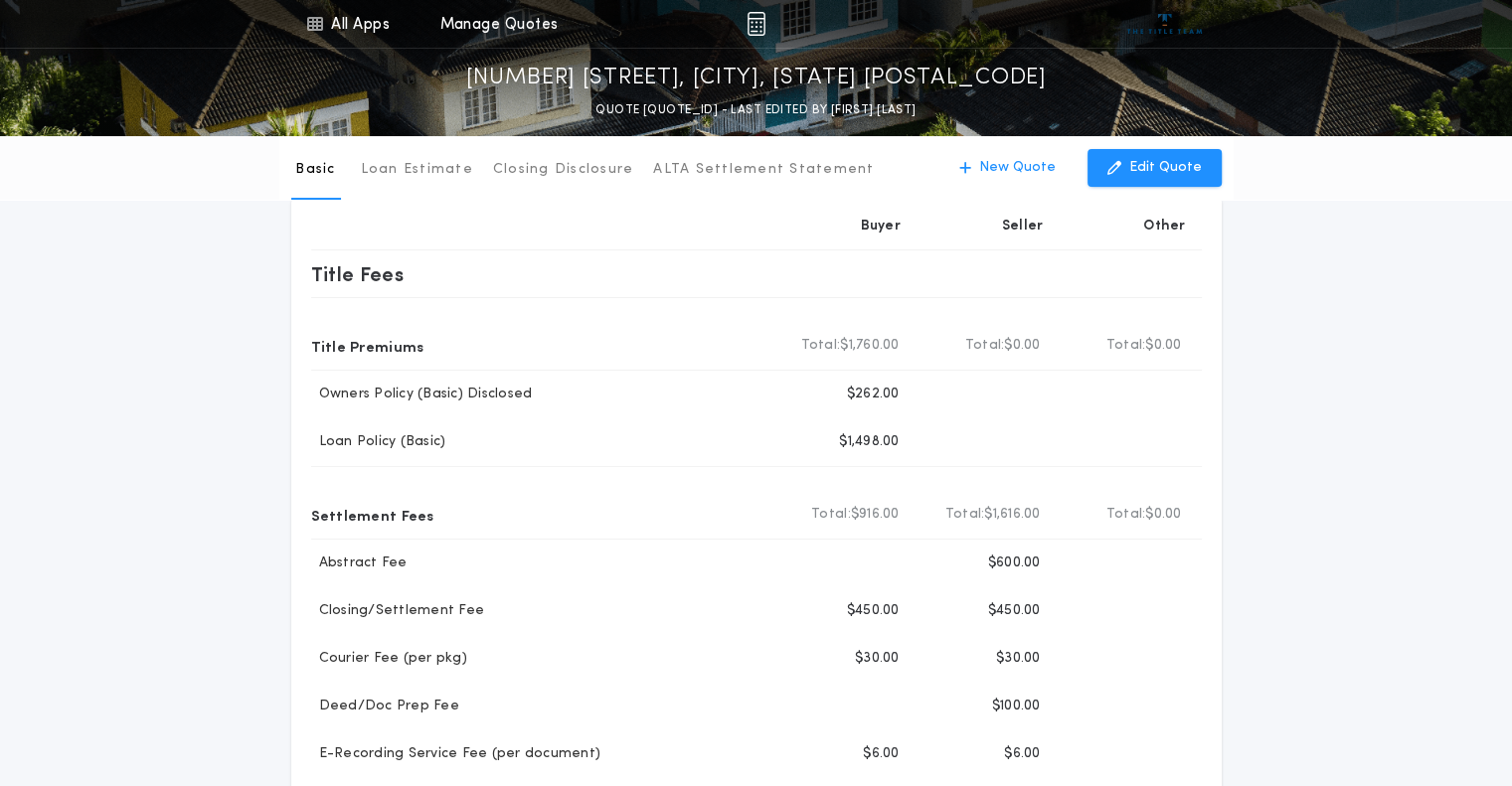 scroll, scrollTop: 58, scrollLeft: 0, axis: vertical 